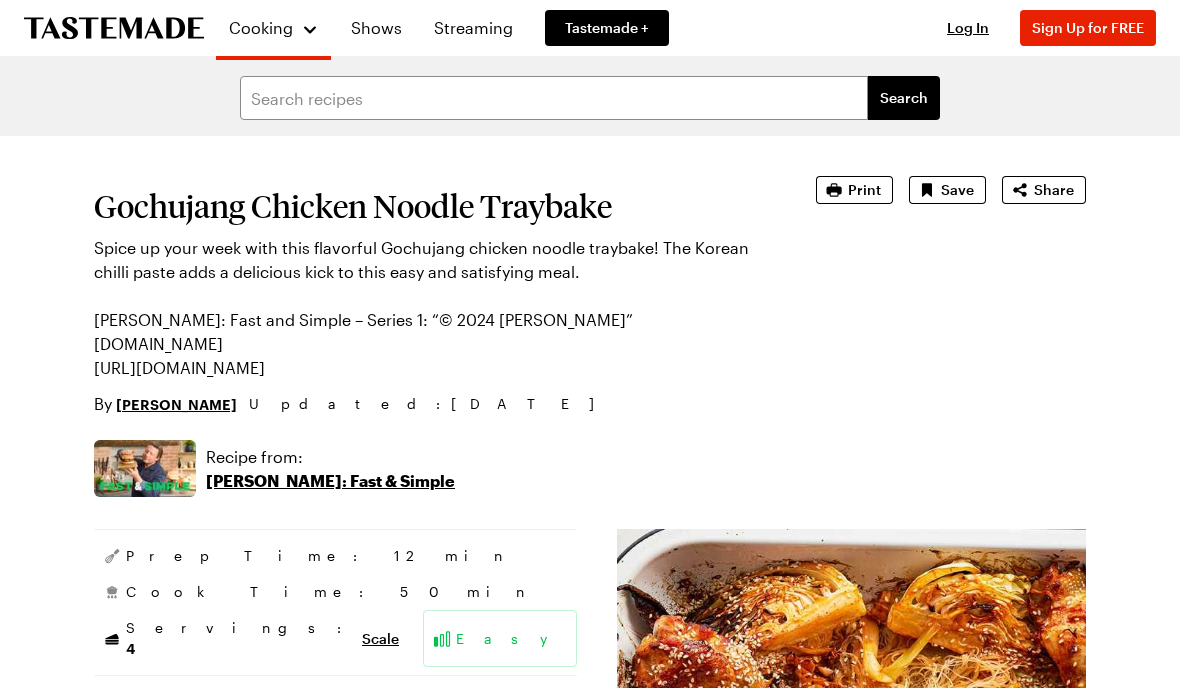 scroll, scrollTop: 0, scrollLeft: 0, axis: both 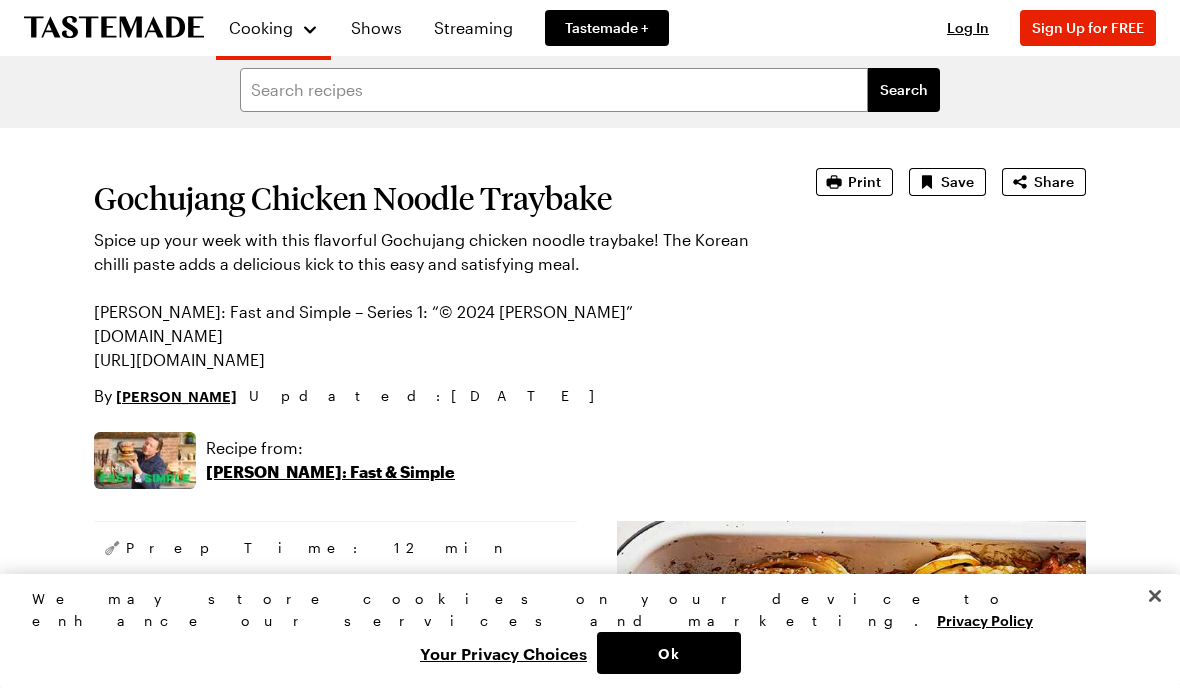click on "Gochujang Chicken Noodle Traybake Spice up your week with this flavorful Gochujang chicken noodle traybake! The Korean chilli paste adds a delicious kick to this easy and satisfying meal.
[PERSON_NAME]: Fast and Simple – Series 1: “© 2024 [PERSON_NAME]”
[DOMAIN_NAME]
[URL][DOMAIN_NAME] By [PERSON_NAME] Updated :  [DATE] Print Save Share Recipe from: [PERSON_NAME]: Fast & Simple Prep Time: 12 min Cook Time: 50 min Servings:   4 Scale Easy Units: Imperial Imperial Metric Metric Nutrition Information Ingredients 2 (2 1/4-inch) pieces of gingers 4 cloves of garlic 1 sweetheart cabbage 4 large higher-welfare chicken thighs, skin on, bone in Subscribe to enjoy this recipe and all of Tastemade+ 12,000+ recipes for cooking at home Personalized Meal Plans tailored to your tastes Cooking shows, docs, tips, and more Start 7-Day Free Trial No payment due now. Cancel anytime. Already have an account?   Log In Diets:    Dairy Free Gluten Free High Protein Nut Free Meal Types:    Lunch Dinner" at bounding box center (590, 1068) 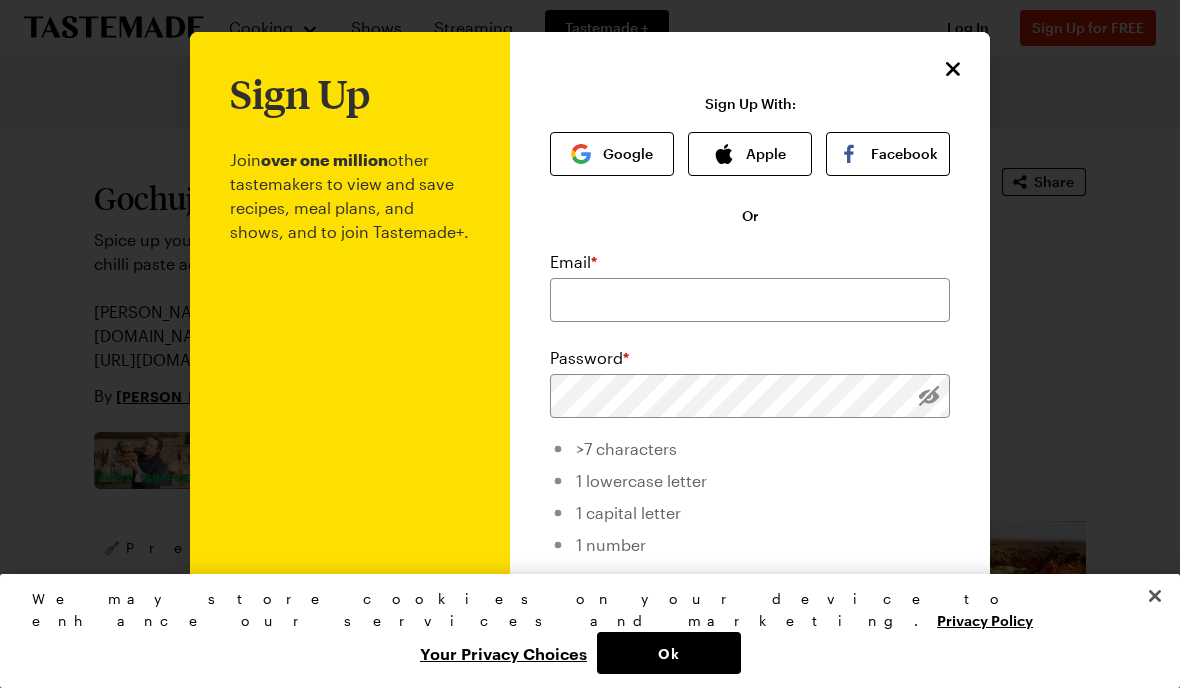 click on "Google" at bounding box center (612, 154) 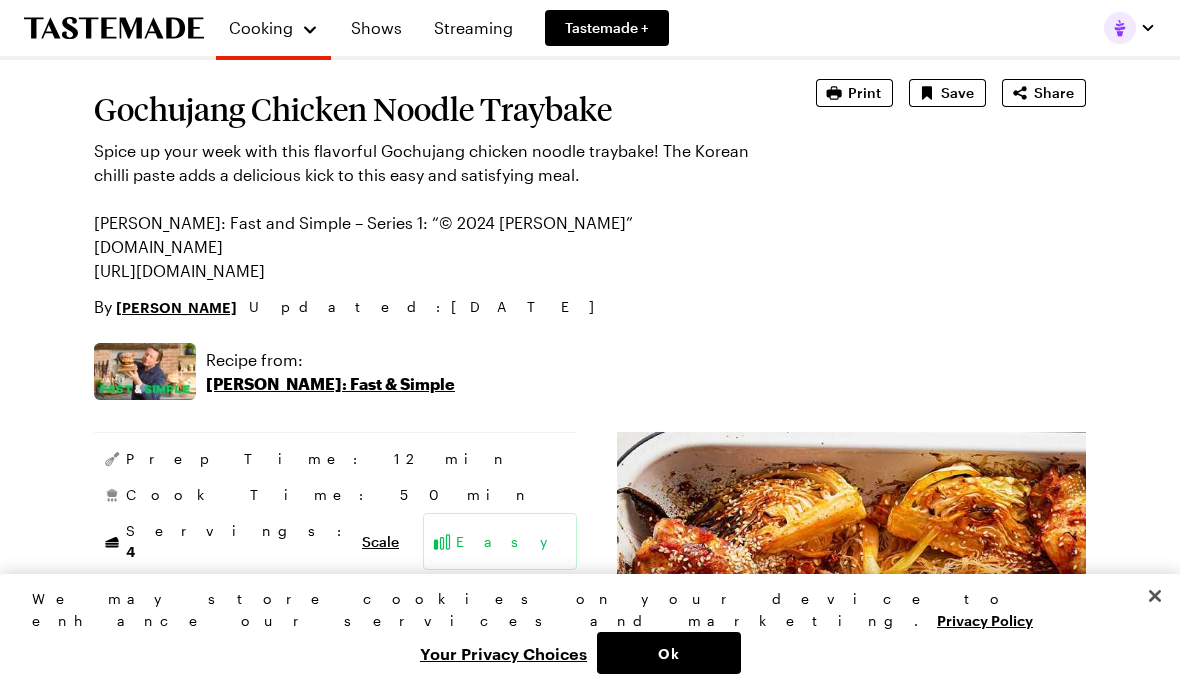 scroll, scrollTop: 0, scrollLeft: 0, axis: both 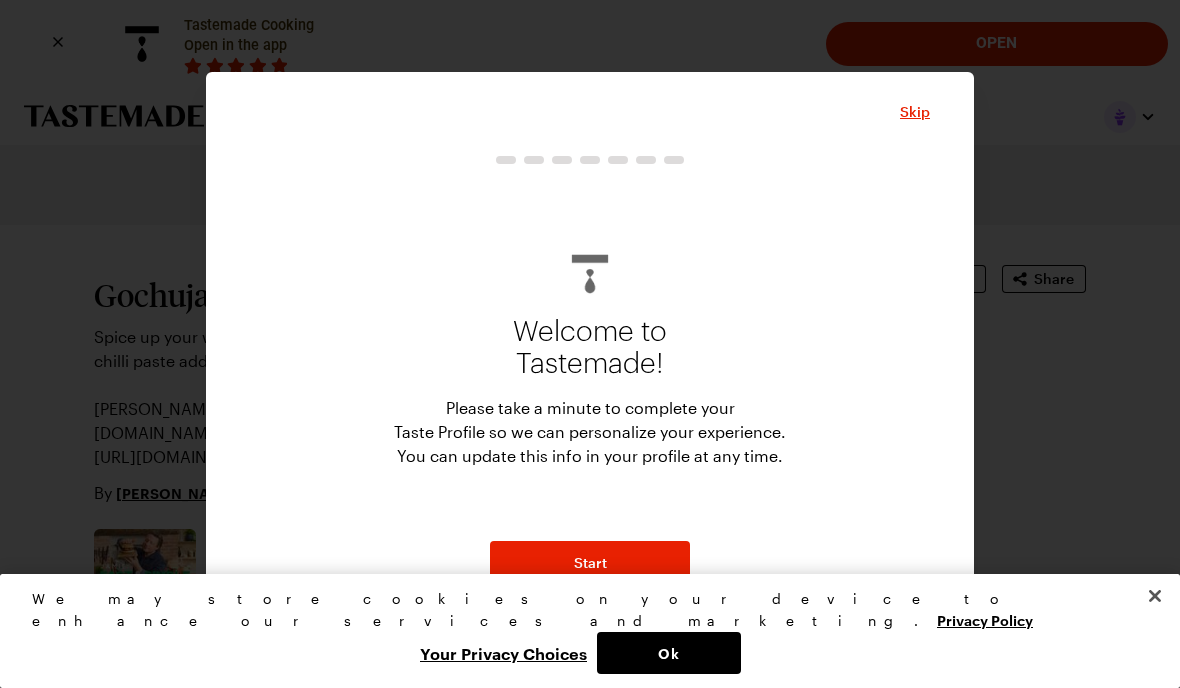click on "We may store cookies on your device to enhance our services and marketing.  Privacy Policy" at bounding box center (581, 610) 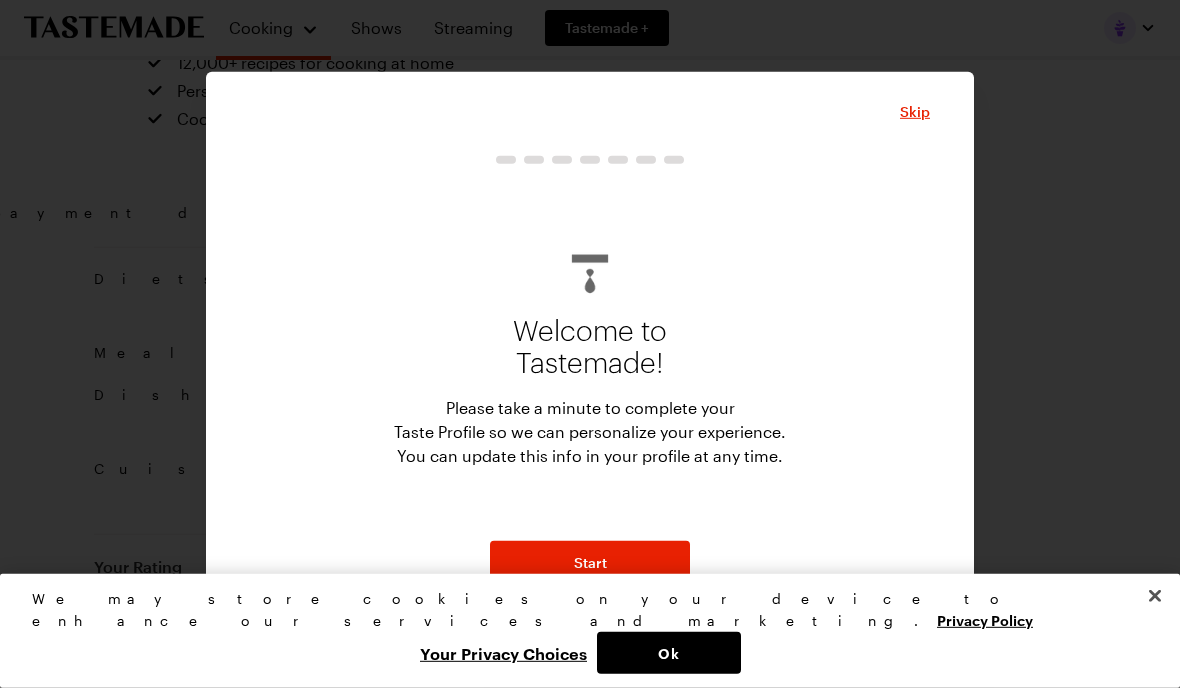 click on "Start" at bounding box center [590, 563] 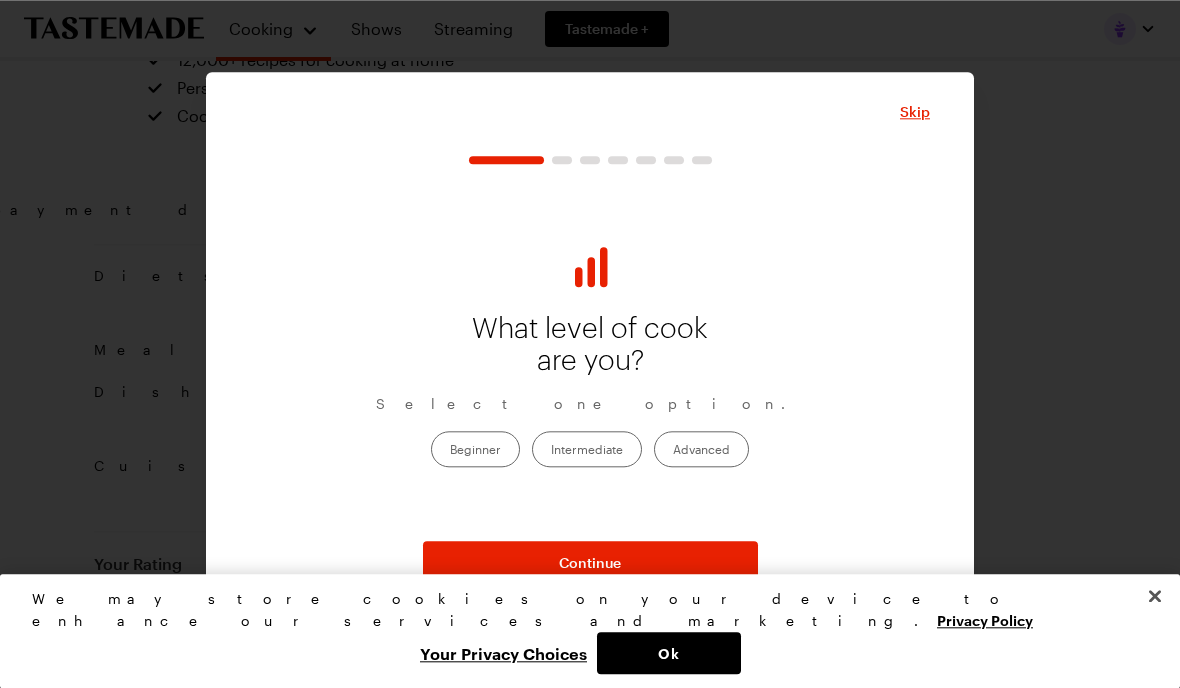 click on "Continue" at bounding box center (590, 563) 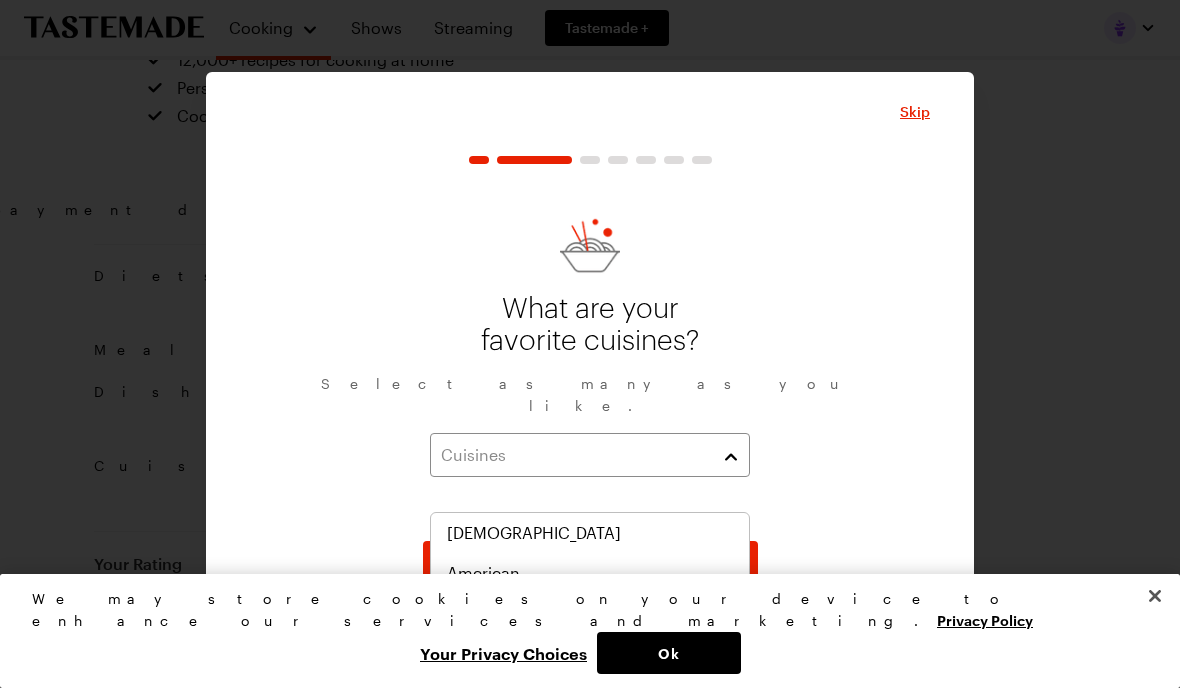 click on "[DEMOGRAPHIC_DATA]" at bounding box center (590, 613) 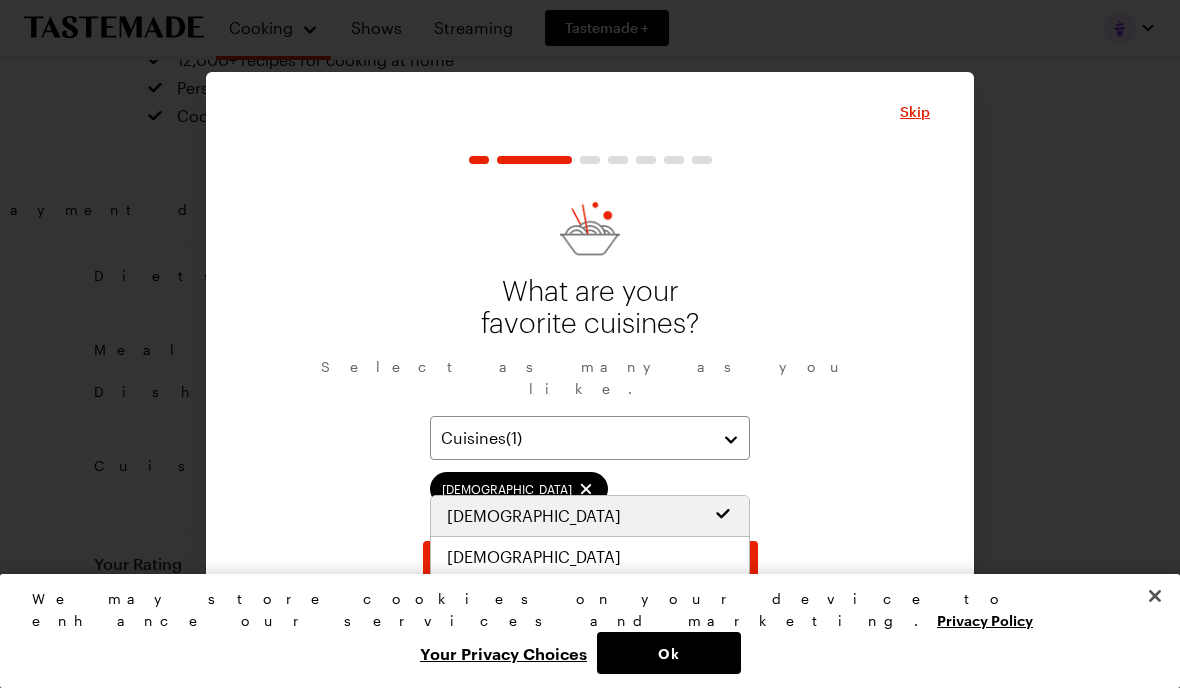 click on "Skip" at bounding box center [915, 112] 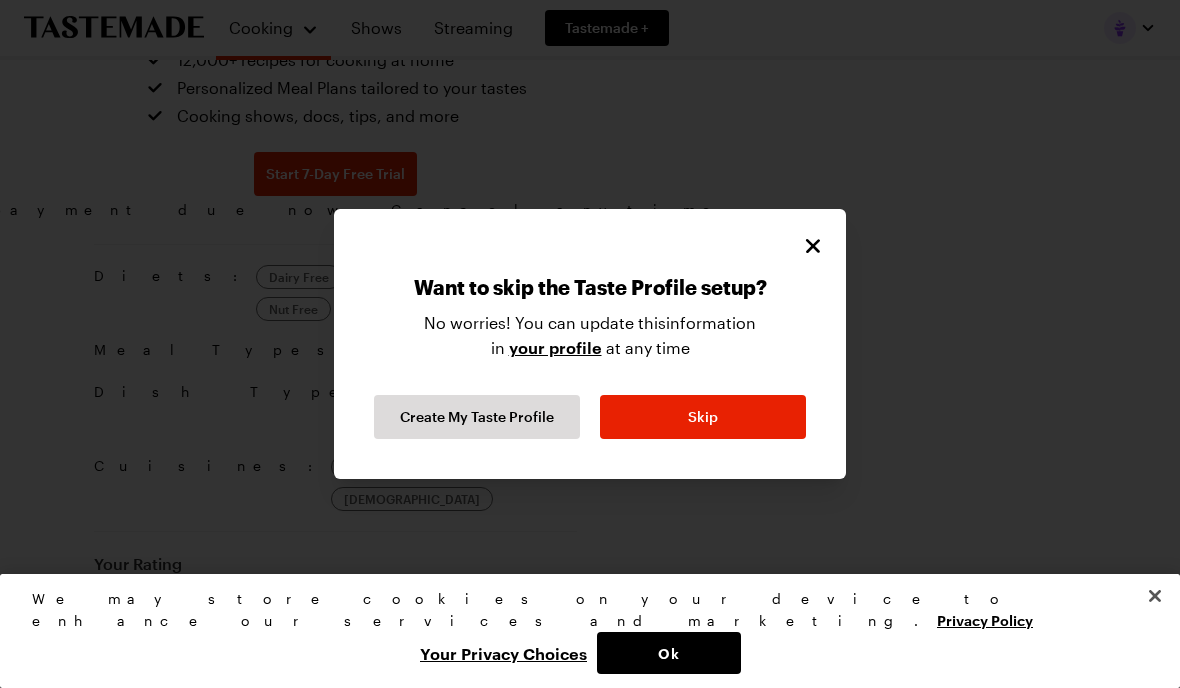 click on "Skip" at bounding box center [703, 417] 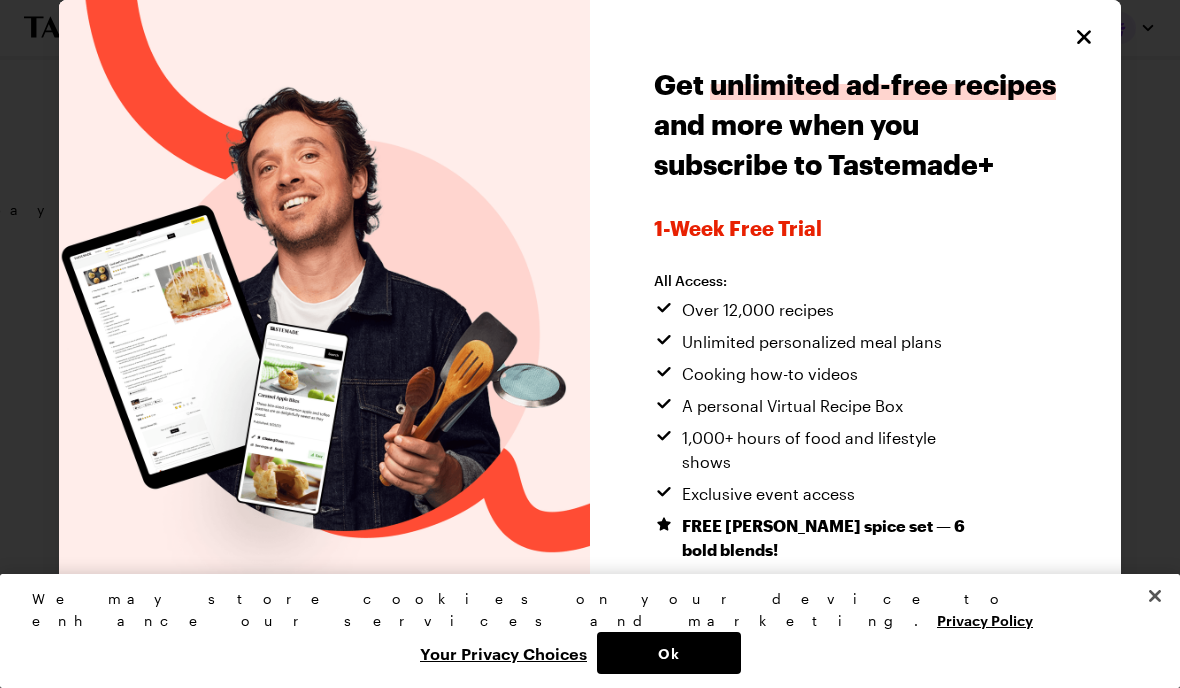 click 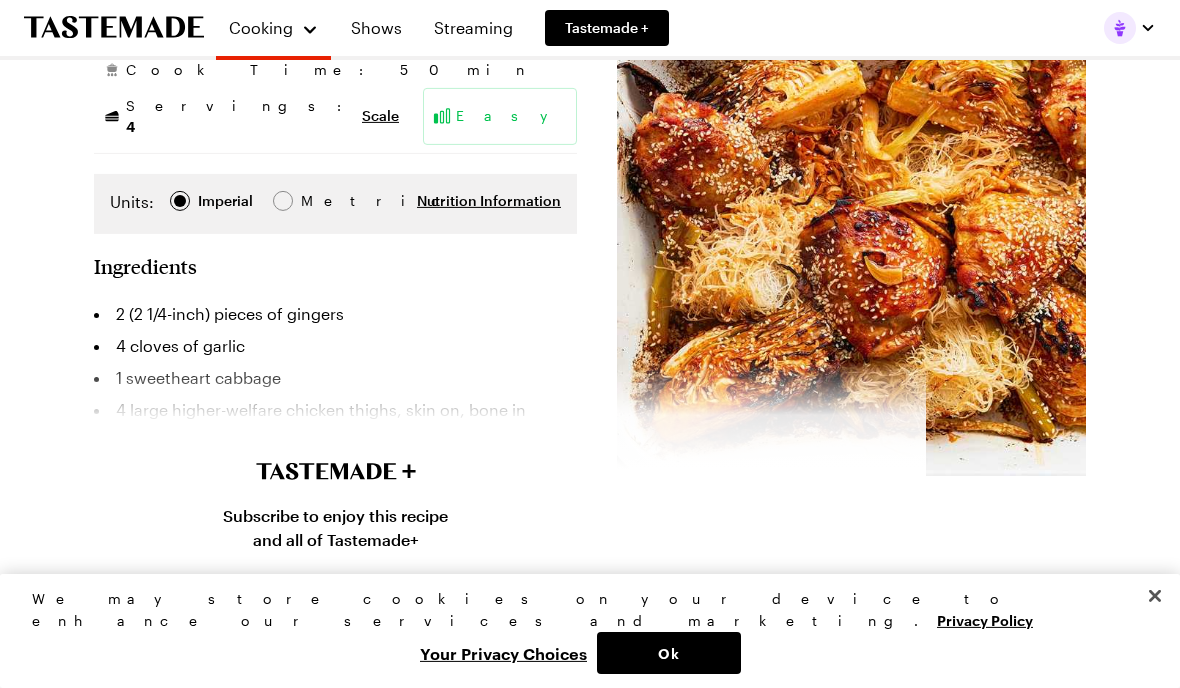 scroll, scrollTop: 616, scrollLeft: 0, axis: vertical 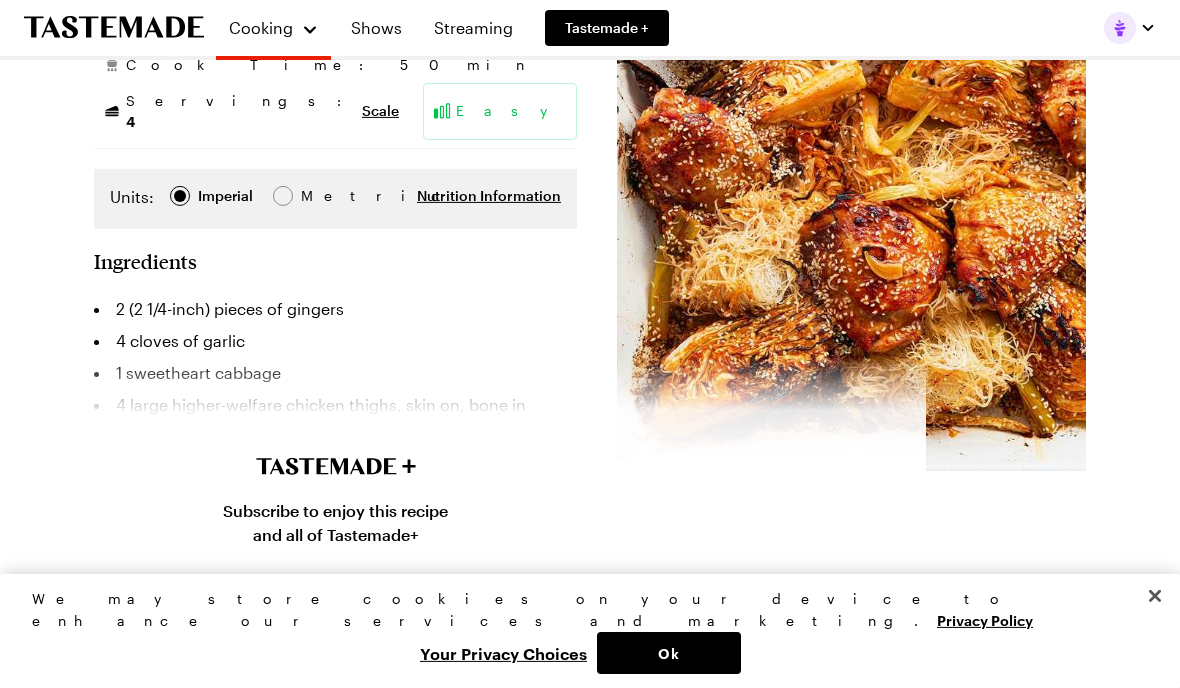 click on "4 cloves of garlic" at bounding box center (335, 341) 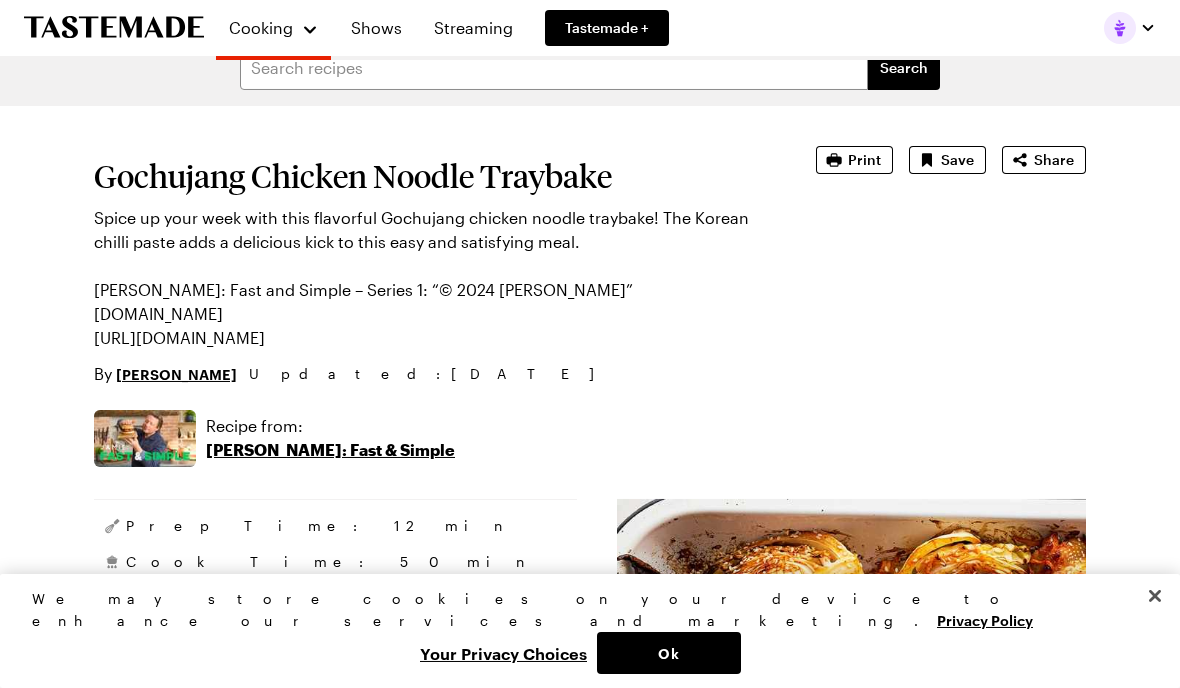 scroll, scrollTop: 122, scrollLeft: 0, axis: vertical 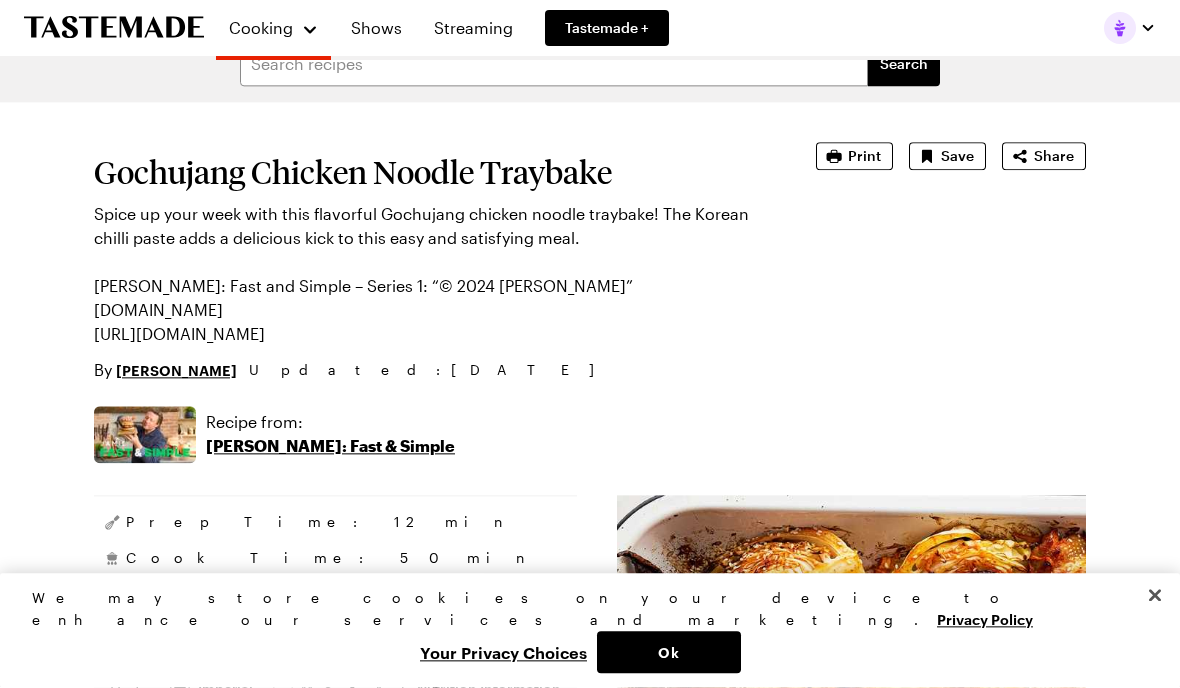 click on "Print" at bounding box center (864, 157) 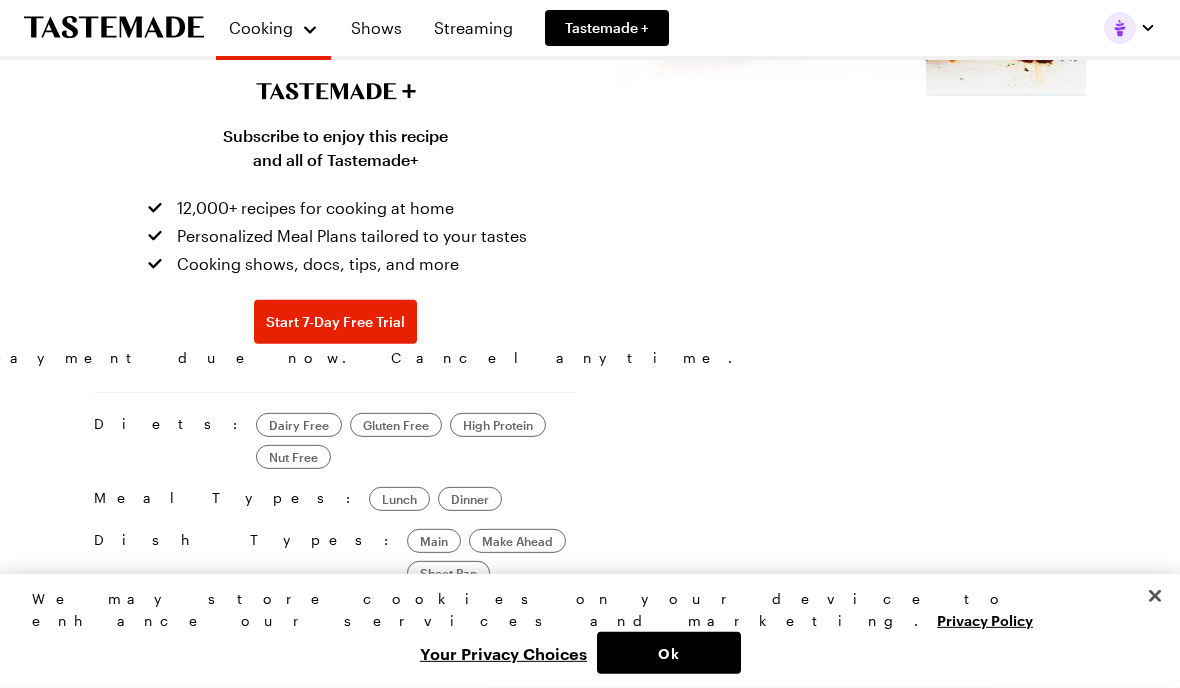 scroll, scrollTop: 993, scrollLeft: 0, axis: vertical 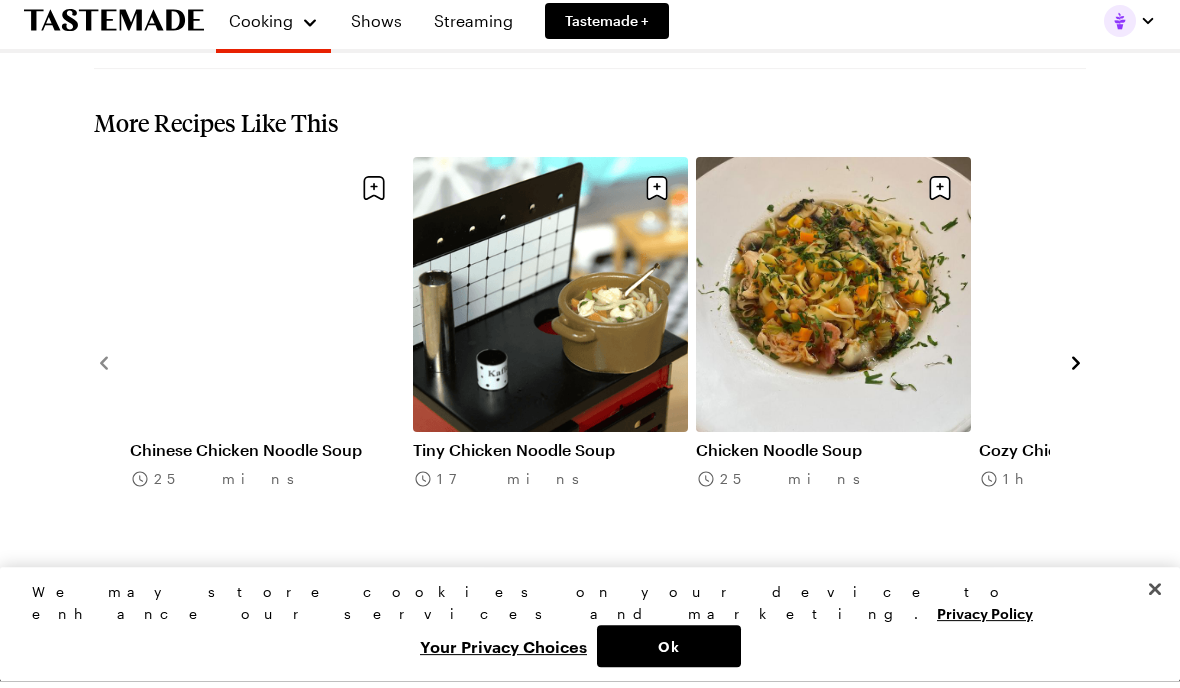 type on "x" 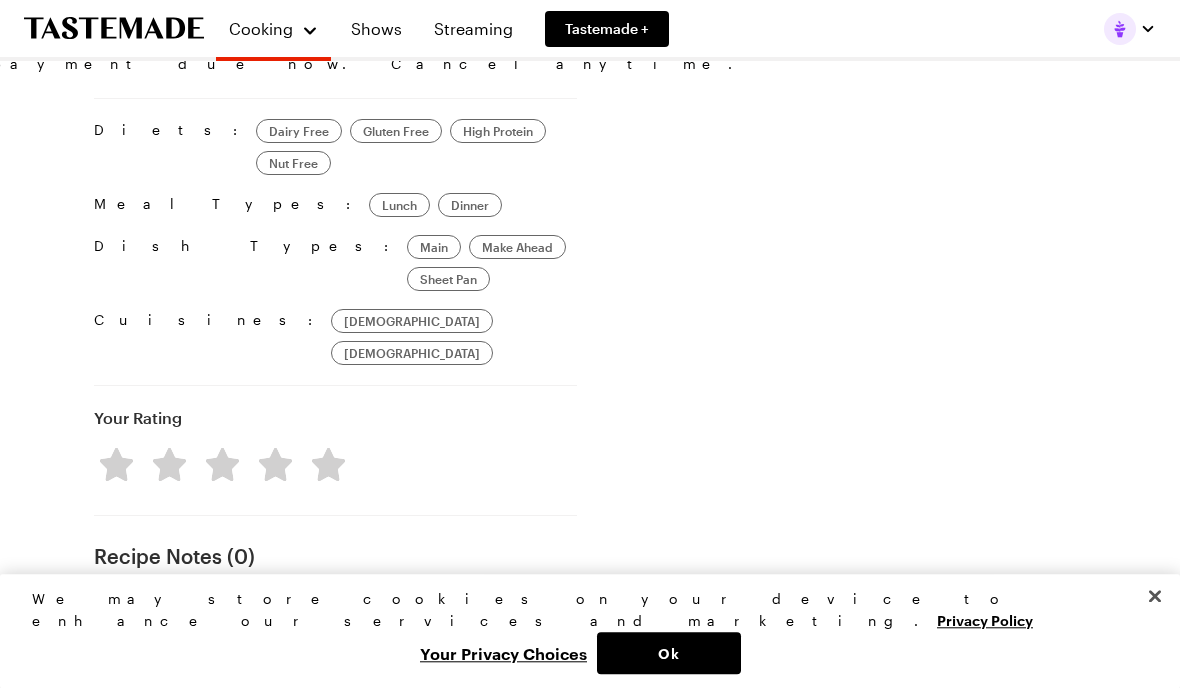 scroll, scrollTop: 1284, scrollLeft: 0, axis: vertical 